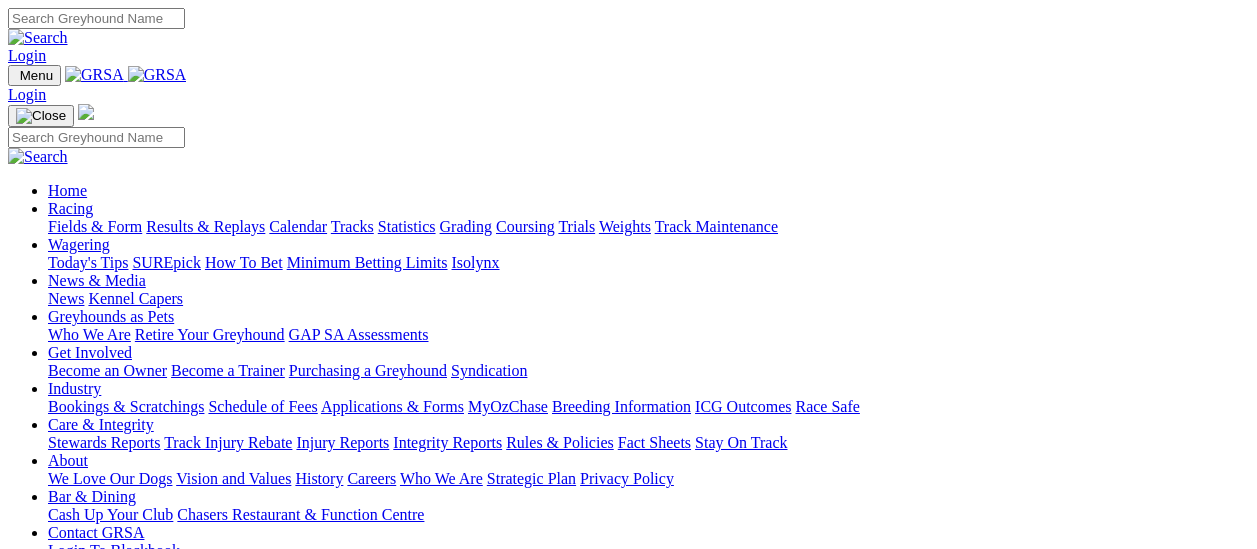 scroll, scrollTop: 0, scrollLeft: 0, axis: both 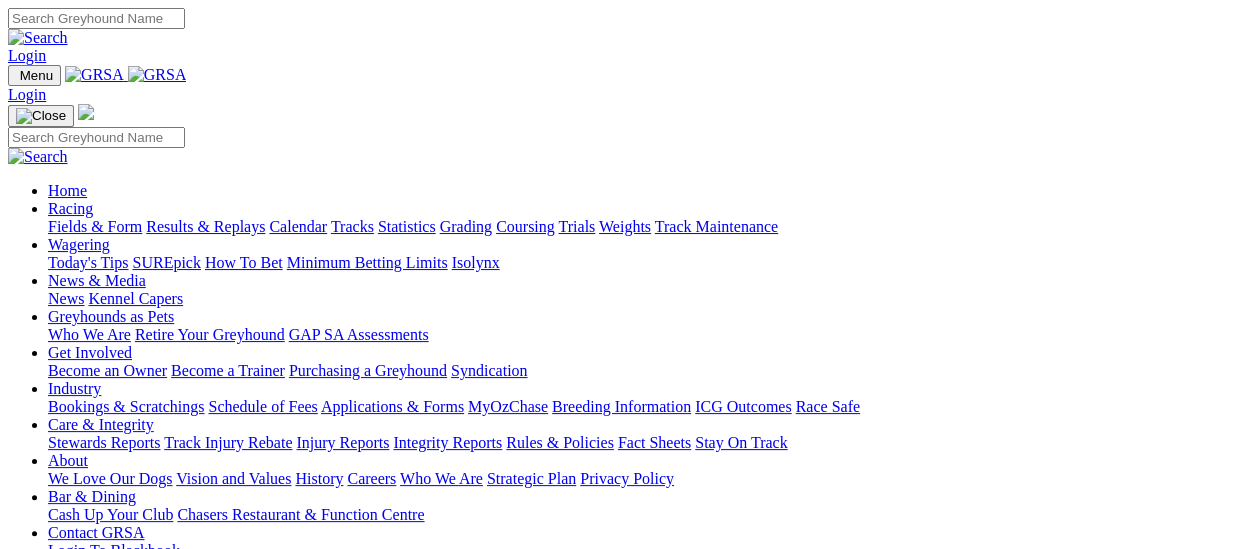 click on "Results & Replays" at bounding box center (205, 226) 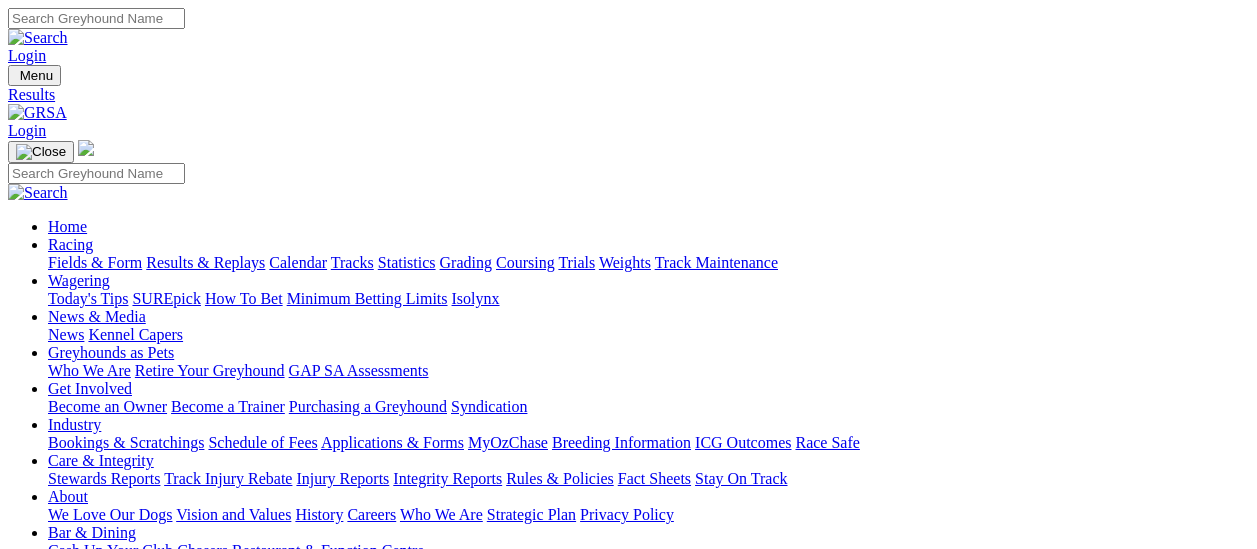 scroll, scrollTop: 0, scrollLeft: 0, axis: both 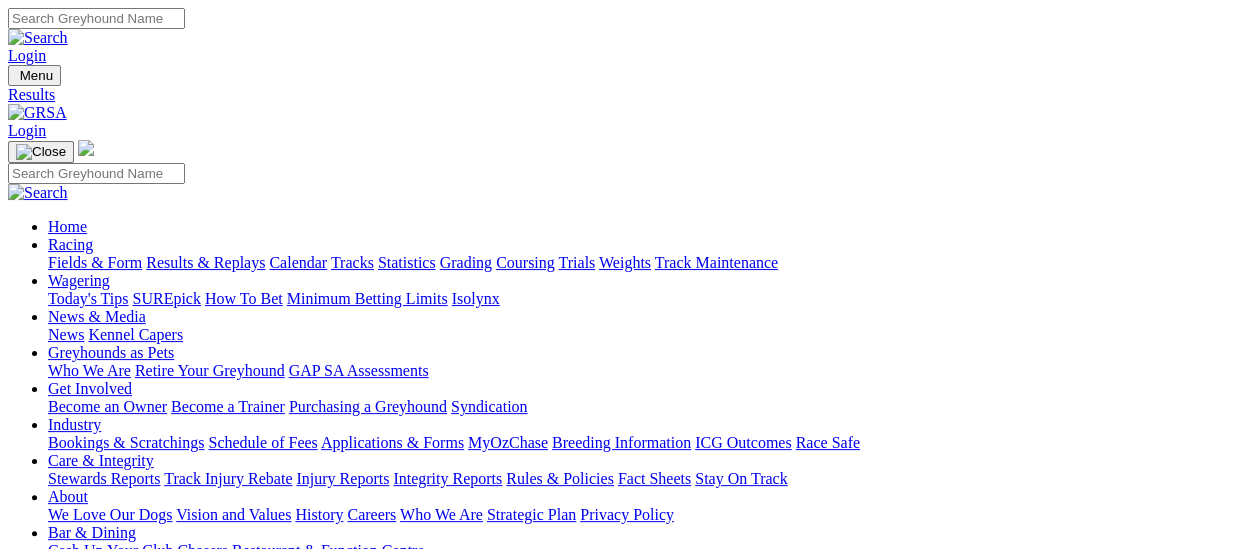 click on "8 7 4 1" at bounding box center [30, 1666] 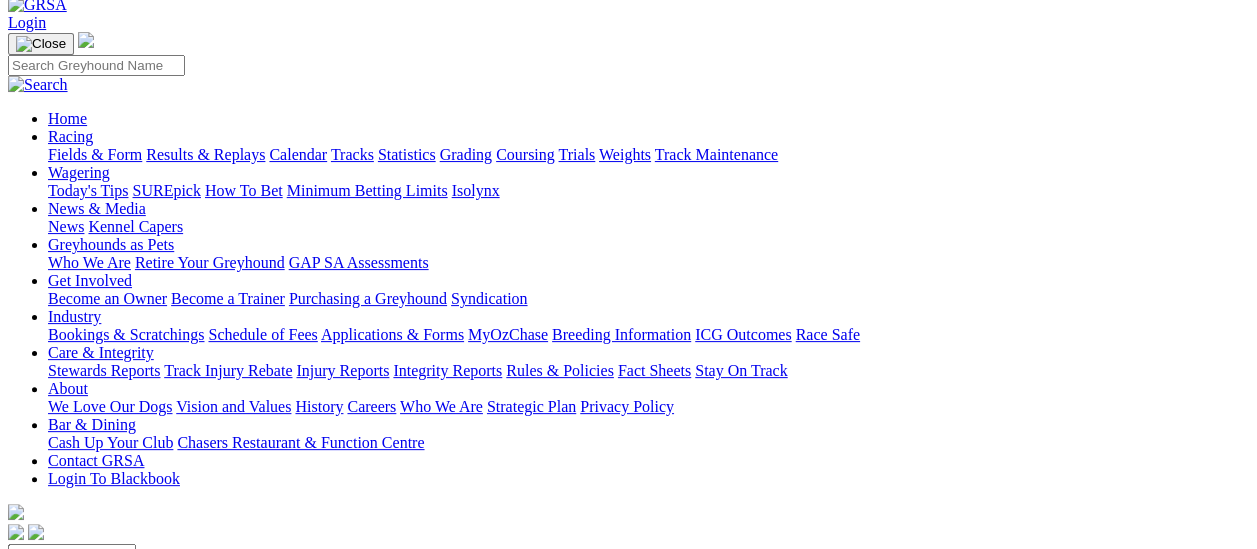 scroll, scrollTop: 100, scrollLeft: 0, axis: vertical 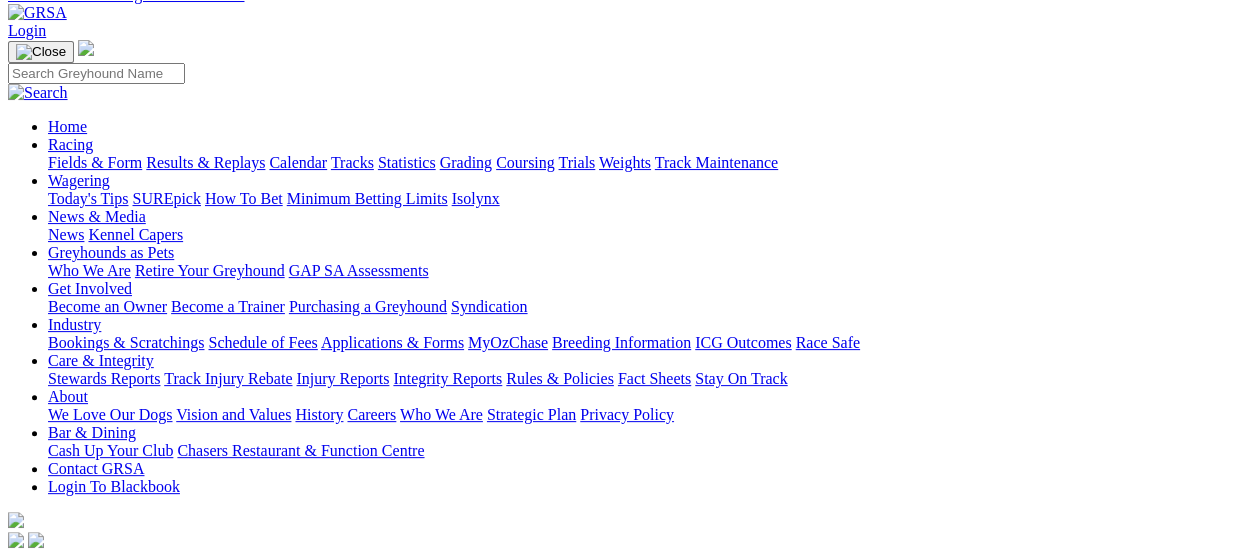 click on "R5" at bounding box center (17, 690) 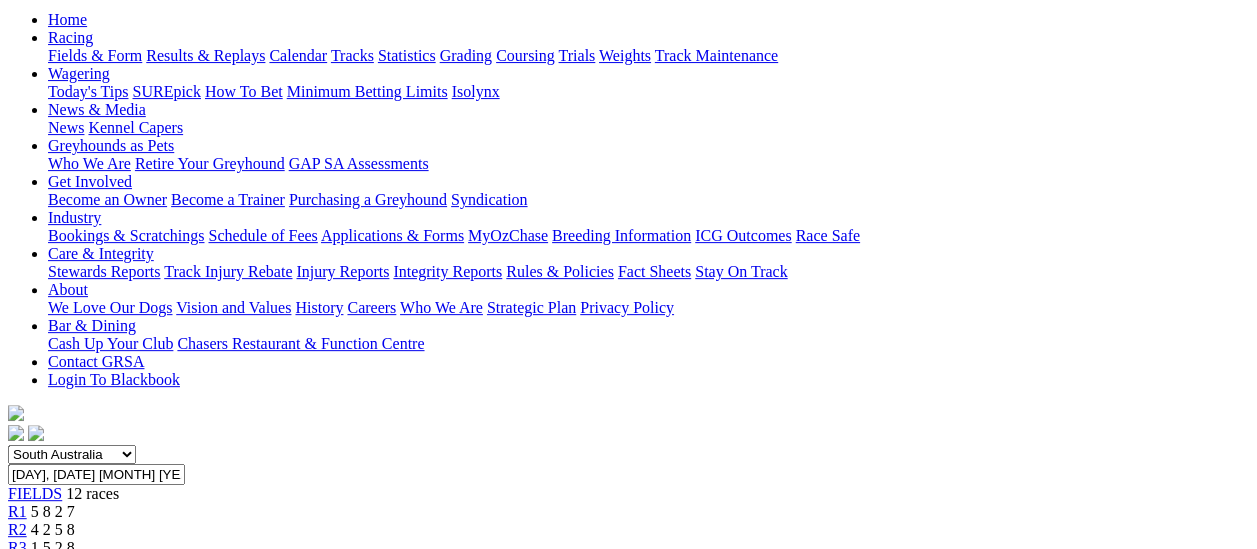 scroll, scrollTop: 100, scrollLeft: 0, axis: vertical 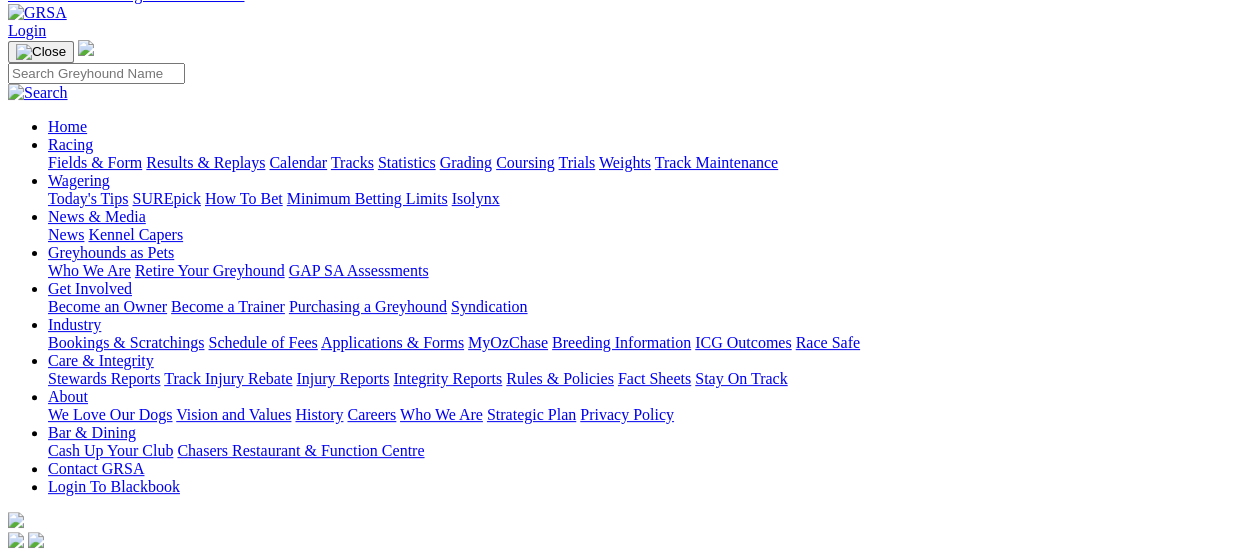 click on "R4" at bounding box center (17, 672) 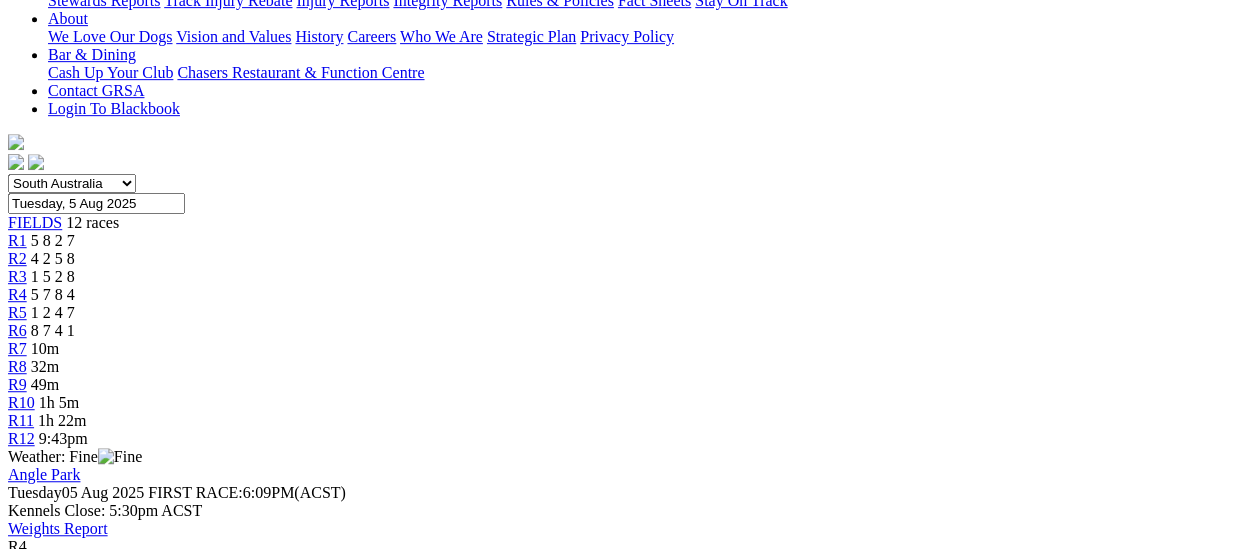 scroll, scrollTop: 200, scrollLeft: 0, axis: vertical 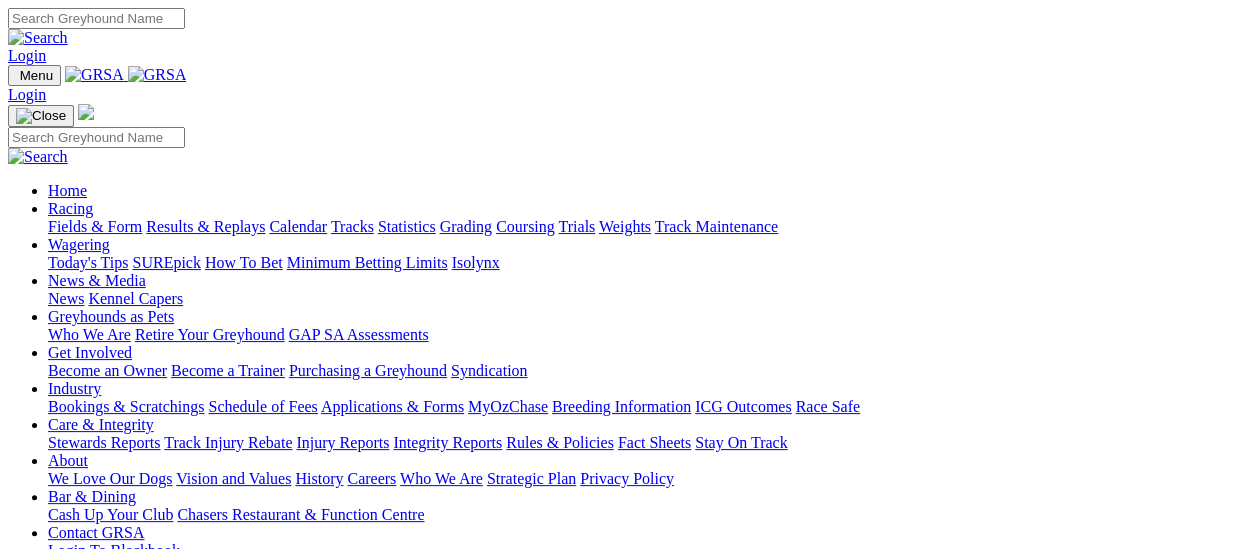 click on "Results & Replays" at bounding box center [205, 226] 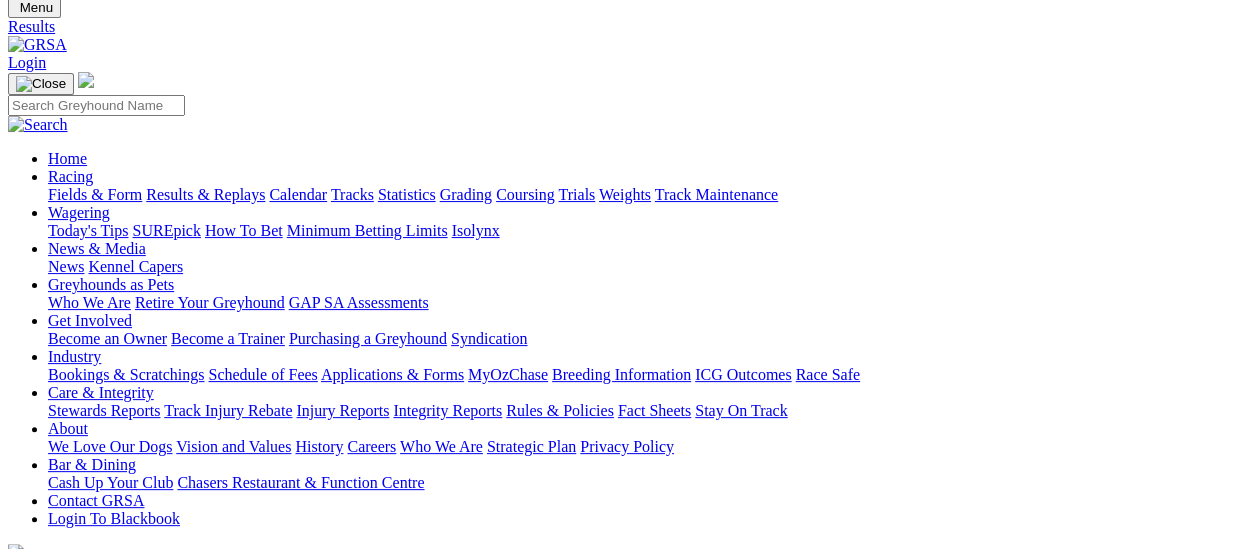 scroll, scrollTop: 100, scrollLeft: 0, axis: vertical 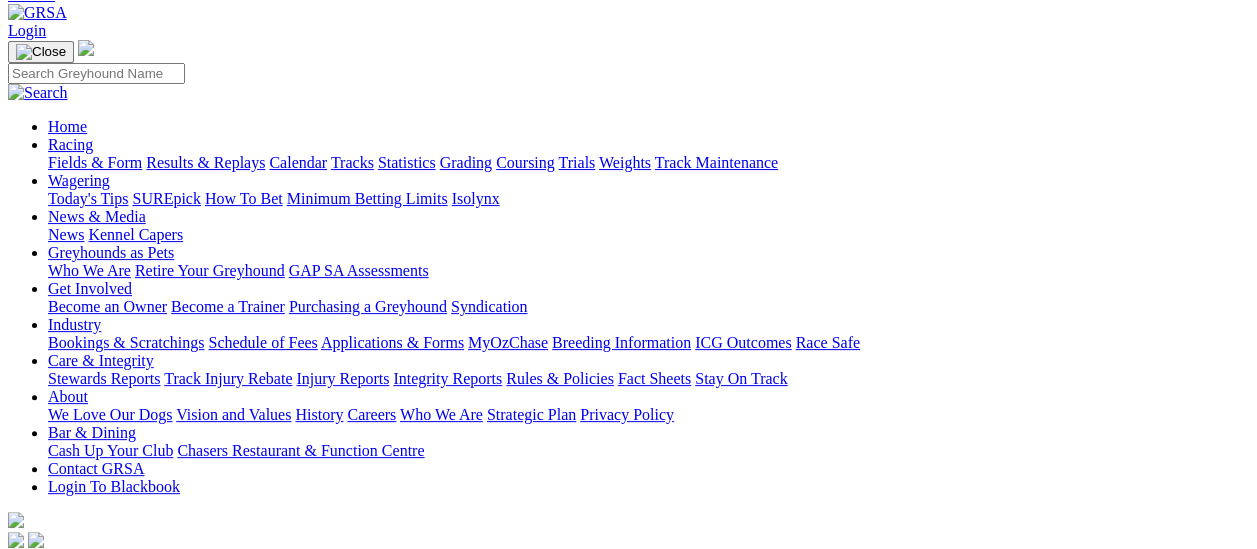 click on "8 7 4 1" at bounding box center [30, 1568] 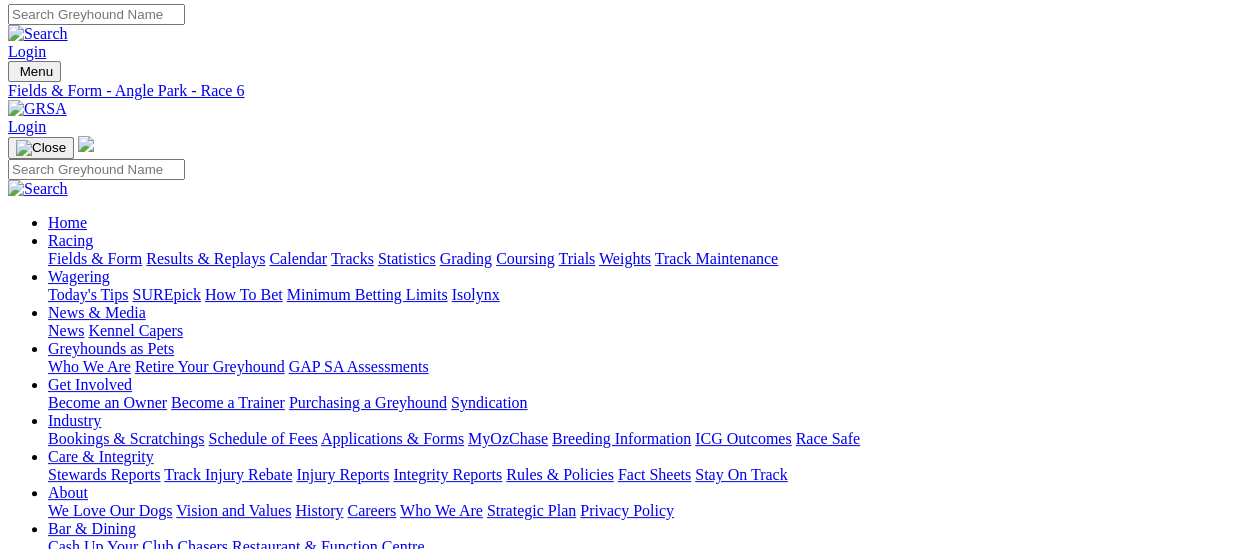 scroll, scrollTop: 0, scrollLeft: 0, axis: both 